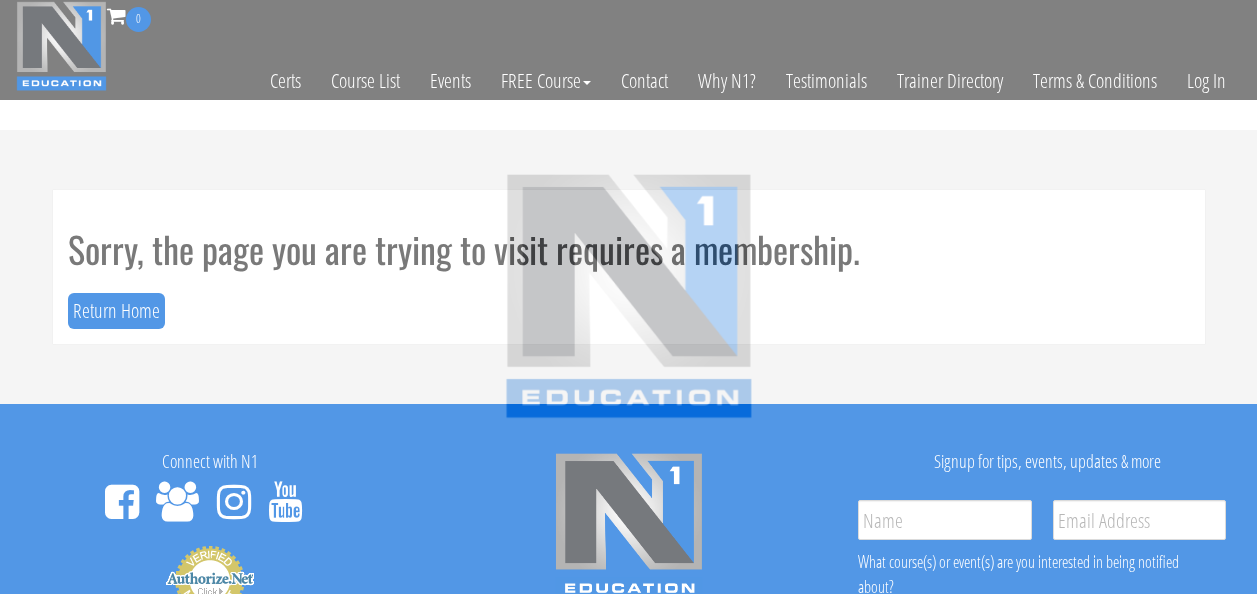 scroll, scrollTop: 0, scrollLeft: 0, axis: both 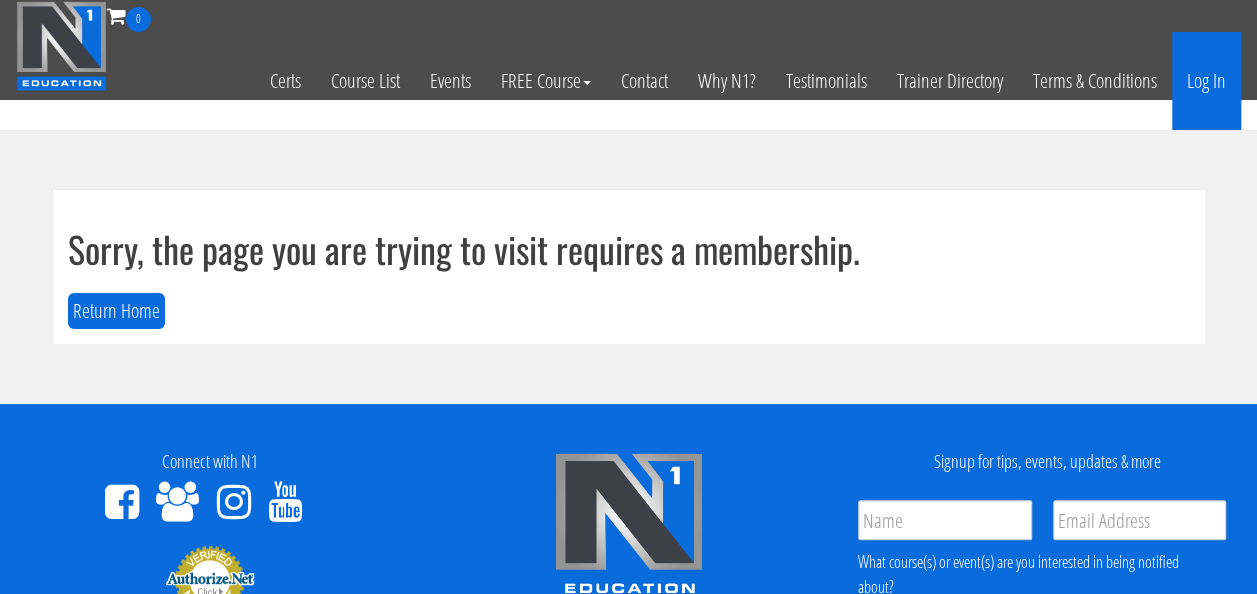 click on "Log In" at bounding box center [1206, 81] 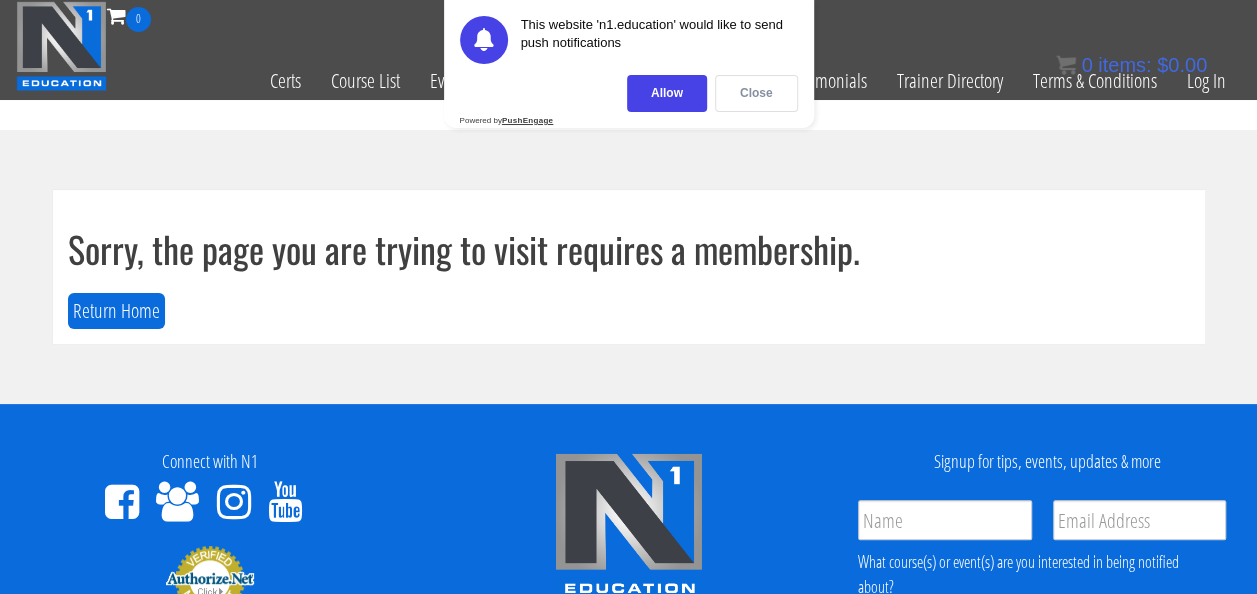 click on "Close" at bounding box center [756, 93] 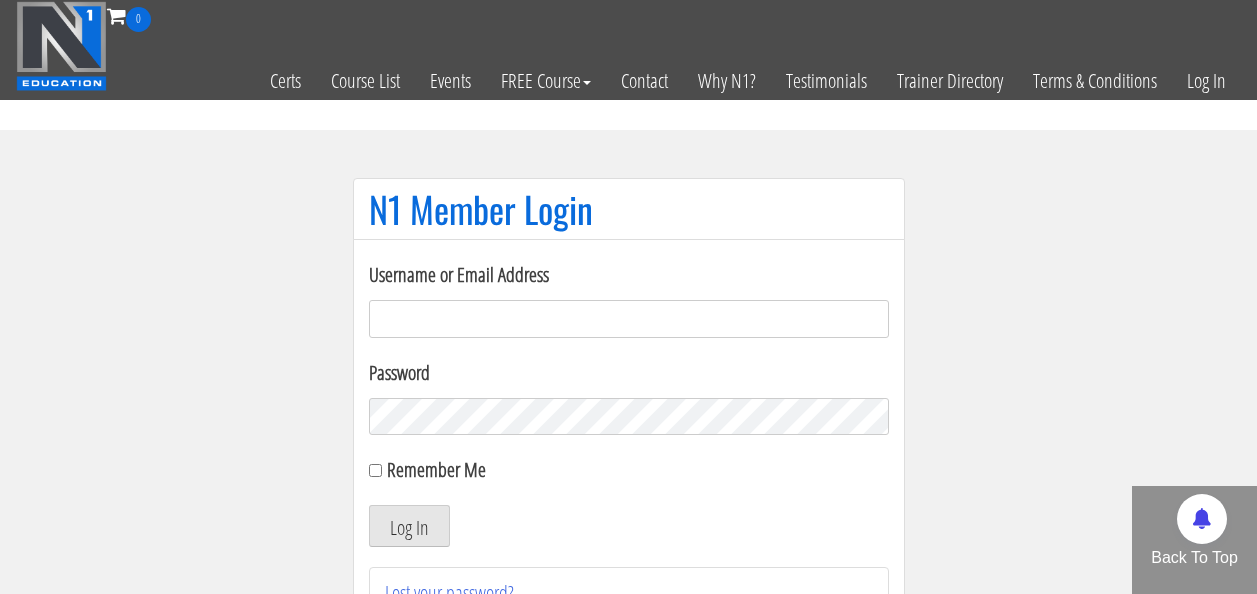 scroll, scrollTop: 0, scrollLeft: 0, axis: both 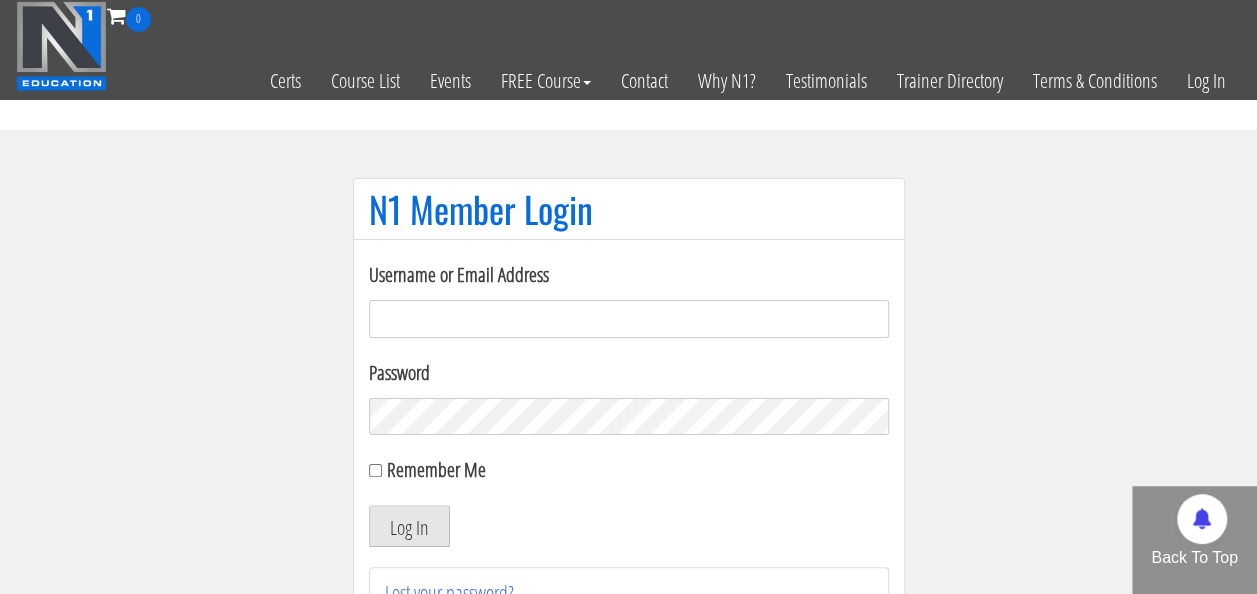 type on "rutger.a.visser@gmail.com" 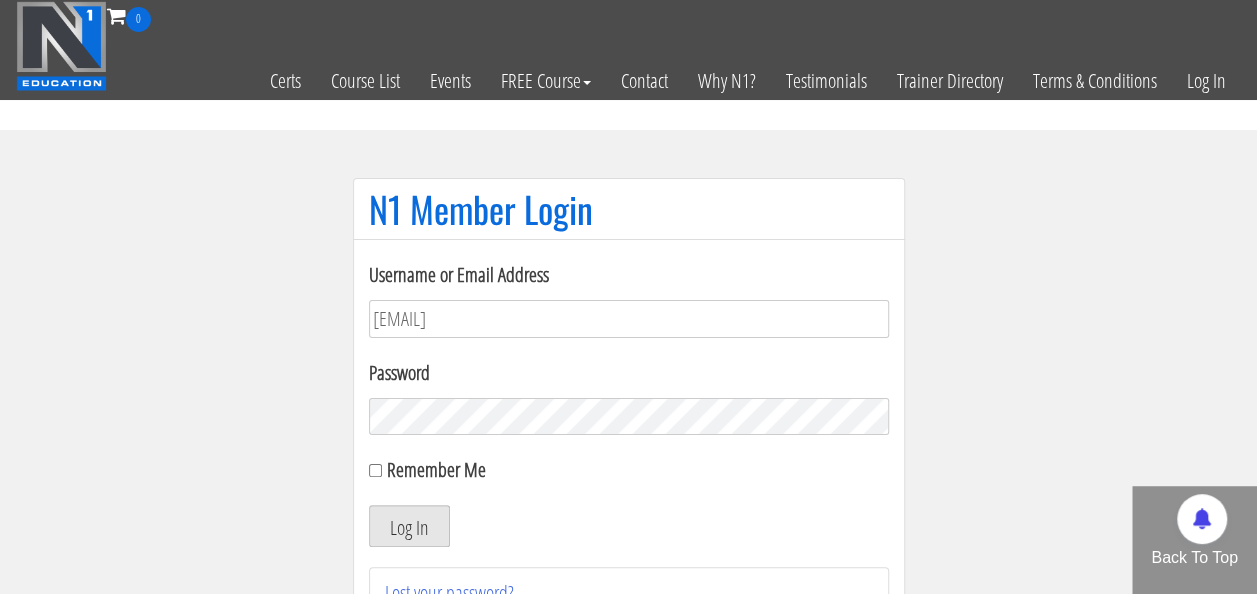 click on "Log In" at bounding box center [409, 526] 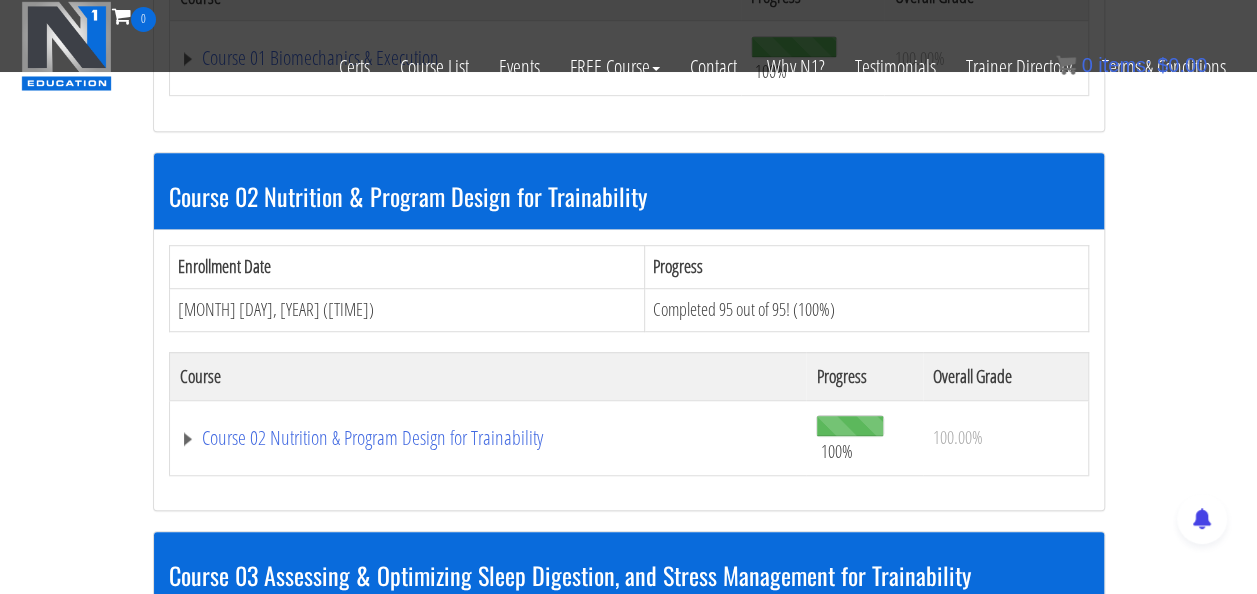 scroll, scrollTop: 524, scrollLeft: 0, axis: vertical 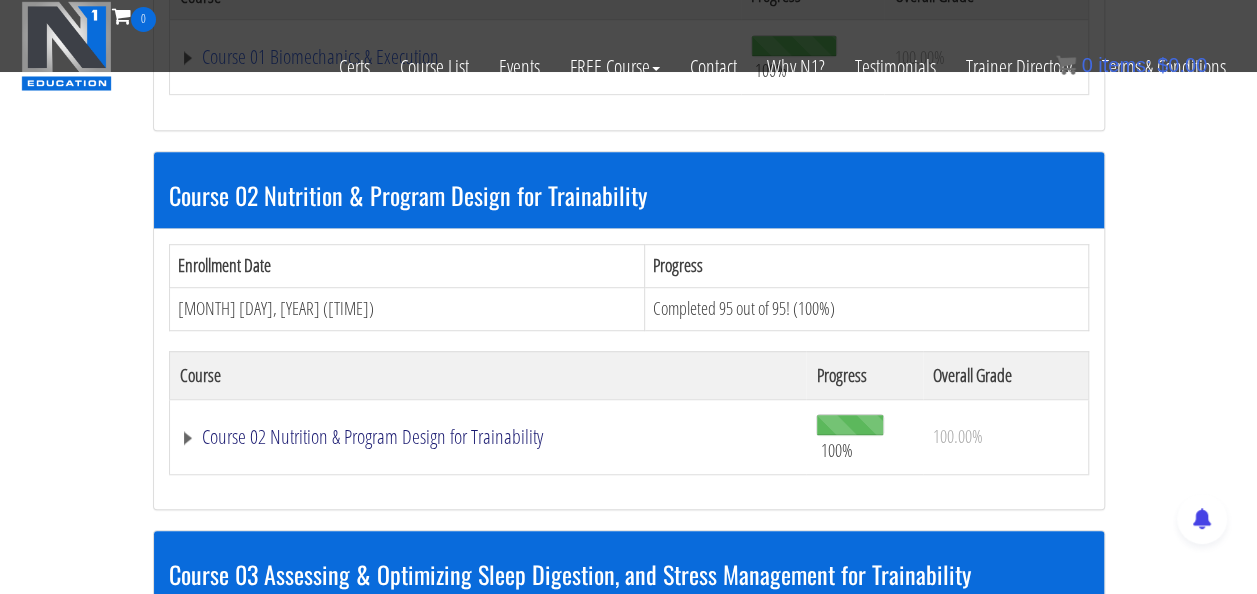 click on "Course 02 Nutrition & Program Design for Trainability" at bounding box center (456, 57) 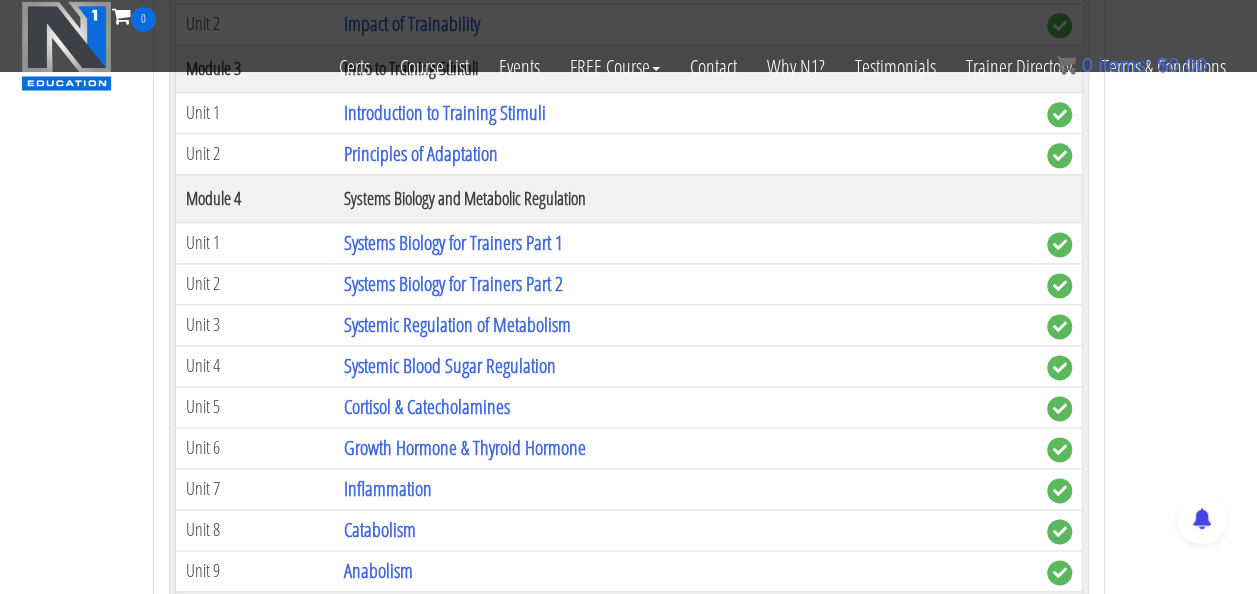 scroll, scrollTop: 1222, scrollLeft: 0, axis: vertical 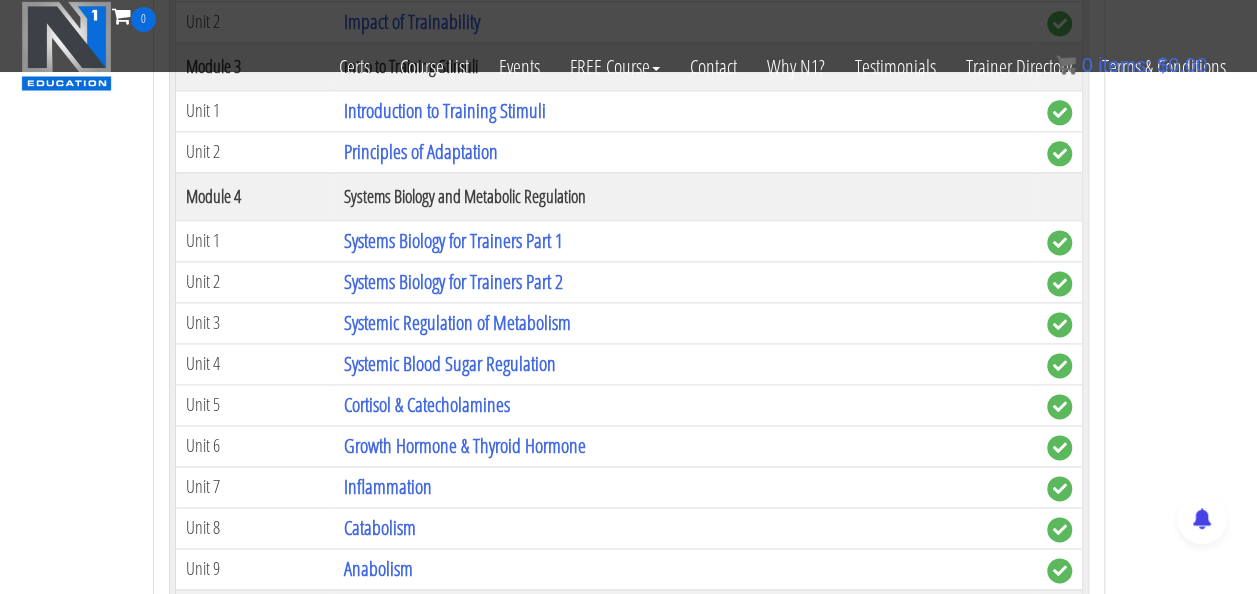 click on "Course 01 Biomechanics & Execution
Enrollment Date
Progress
Jun 04, 2020 (11:09:49 AM)
Completed 123 out of 123! (100%)
Course Progress Overall Grade Course 01 Biomechanics & Execution
100%
100.00%
Module 1
The Science of Reps
Unit 1
Introduction
Unit 2
Range of Motion
Unit 3
Tension
Unit 4
Training Goals
Unit 5 Unit 6 -" at bounding box center [628, 2389] 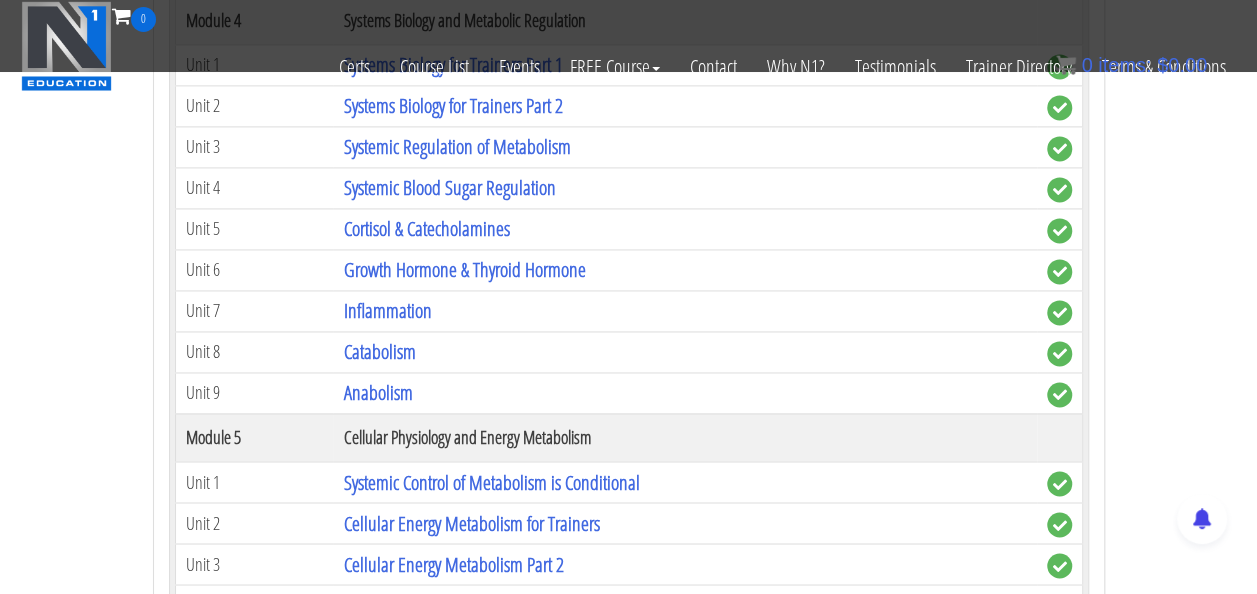 scroll, scrollTop: 1399, scrollLeft: 0, axis: vertical 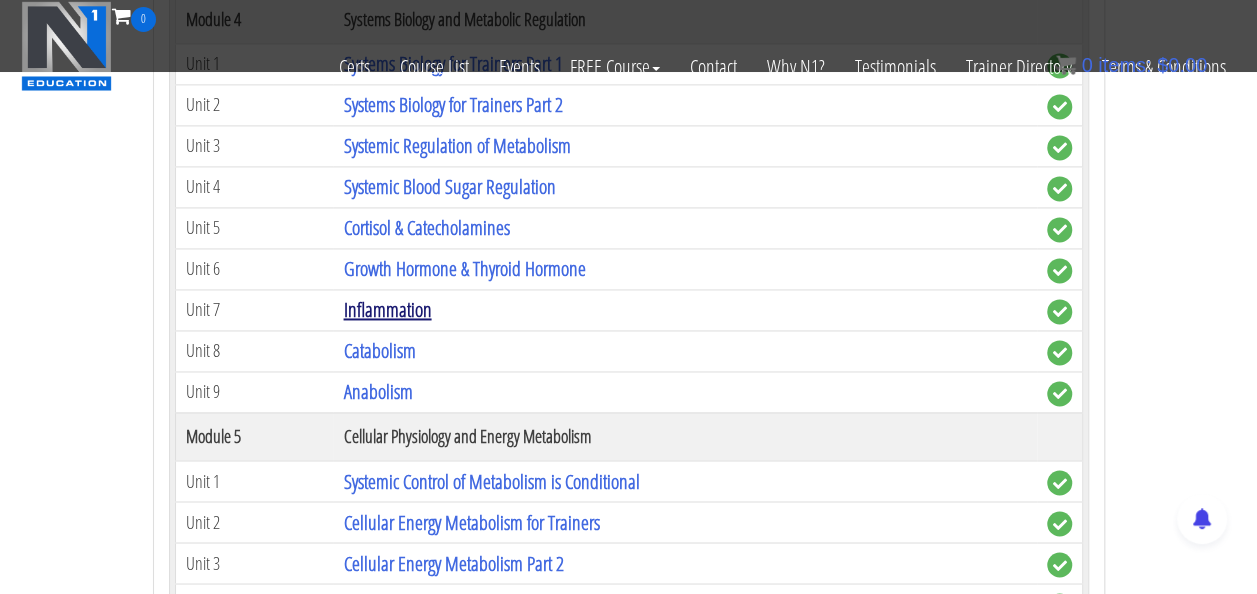 click on "Inflammation" at bounding box center [387, 309] 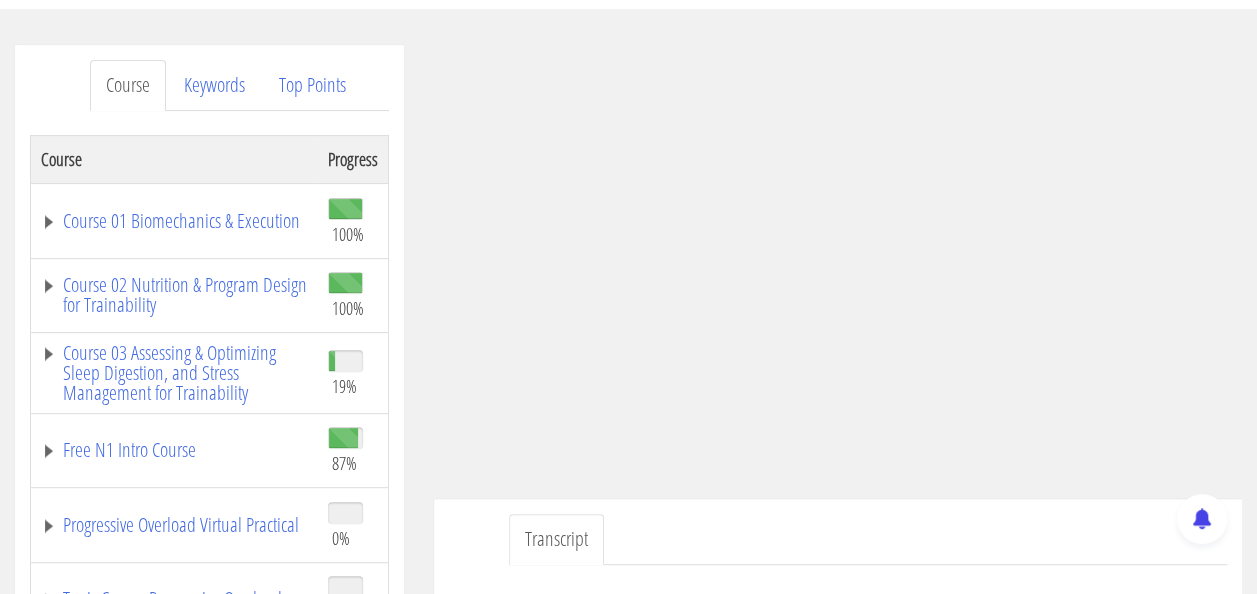scroll, scrollTop: 200, scrollLeft: 0, axis: vertical 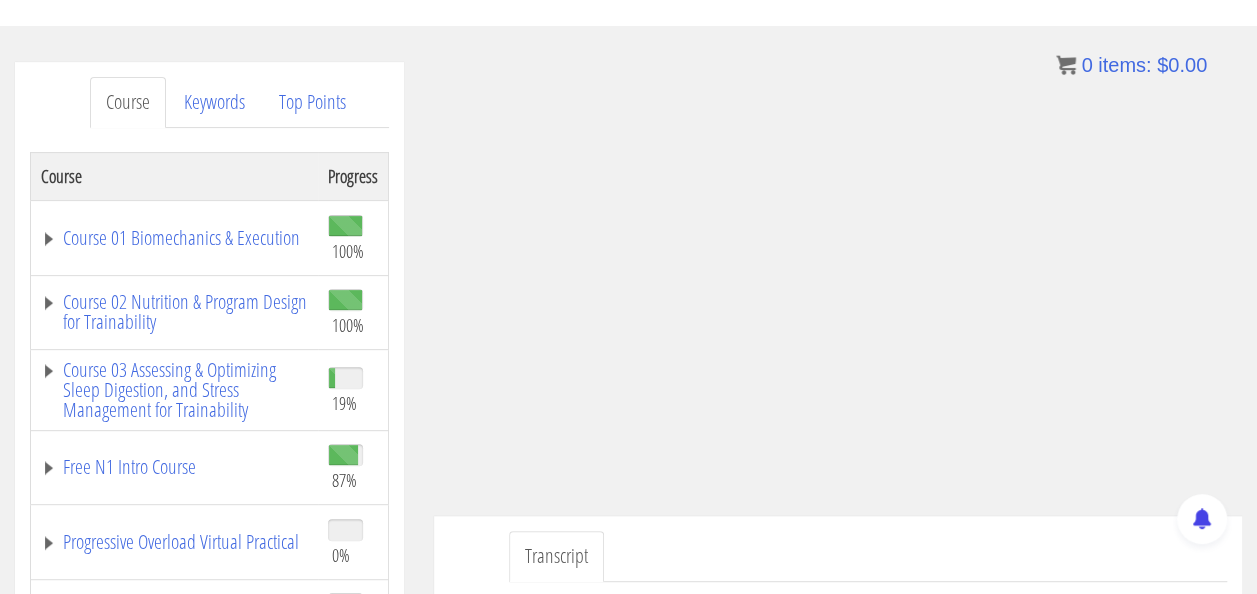 click on "Transcript" at bounding box center [868, 556] 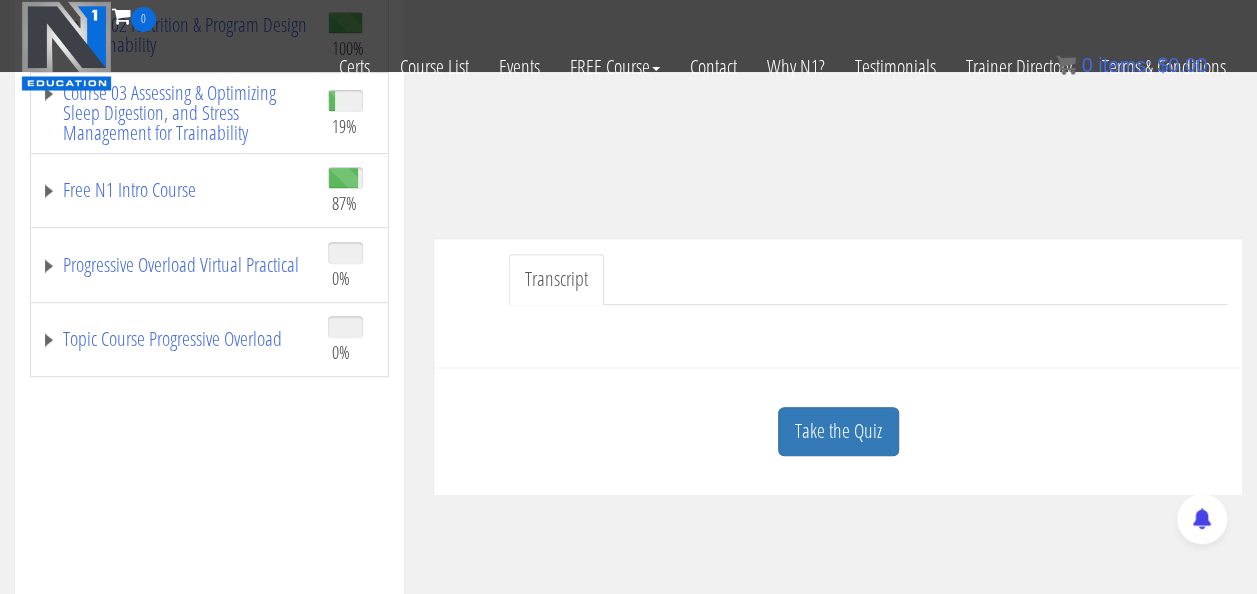 scroll, scrollTop: 382, scrollLeft: 0, axis: vertical 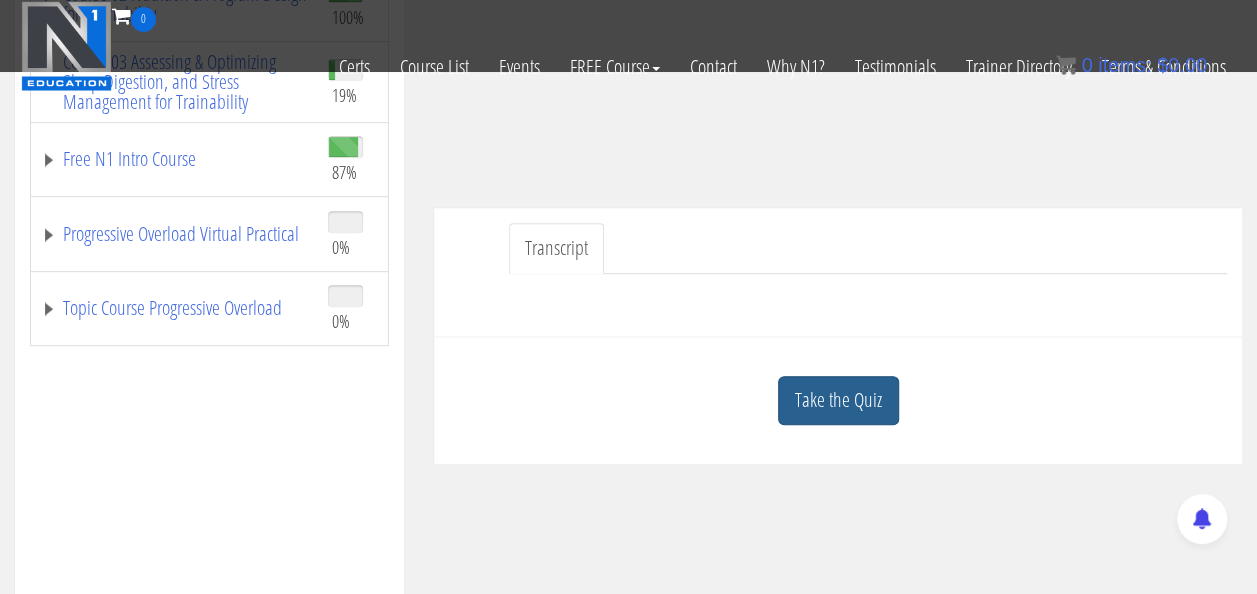 click on "Take the Quiz" at bounding box center (838, 400) 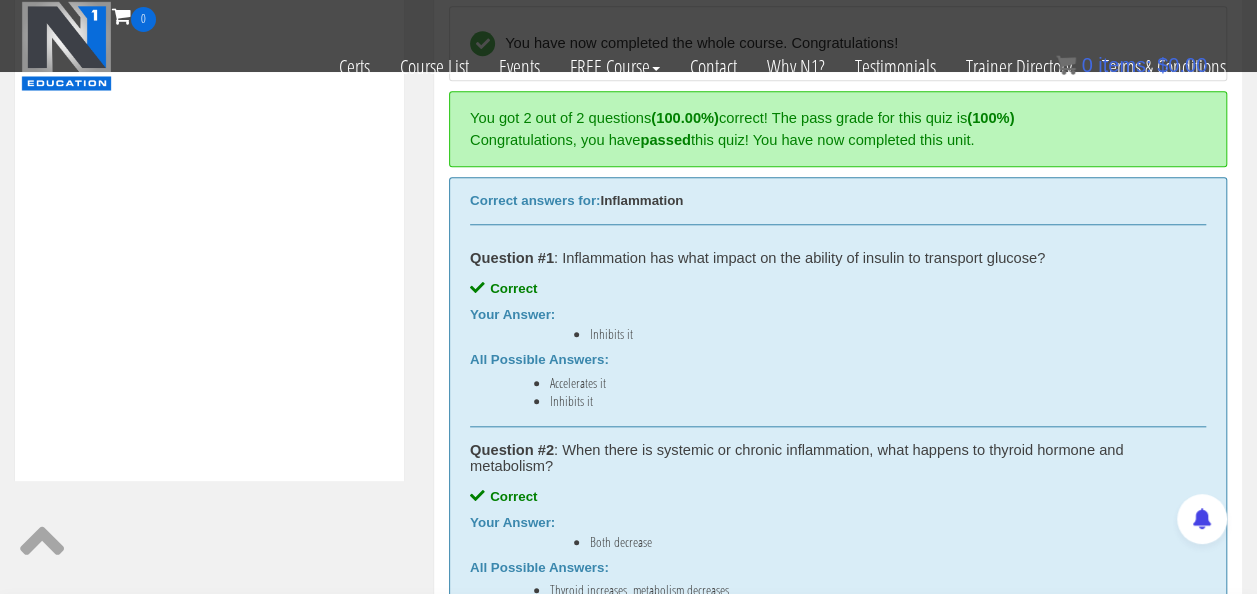 scroll, scrollTop: 1077, scrollLeft: 0, axis: vertical 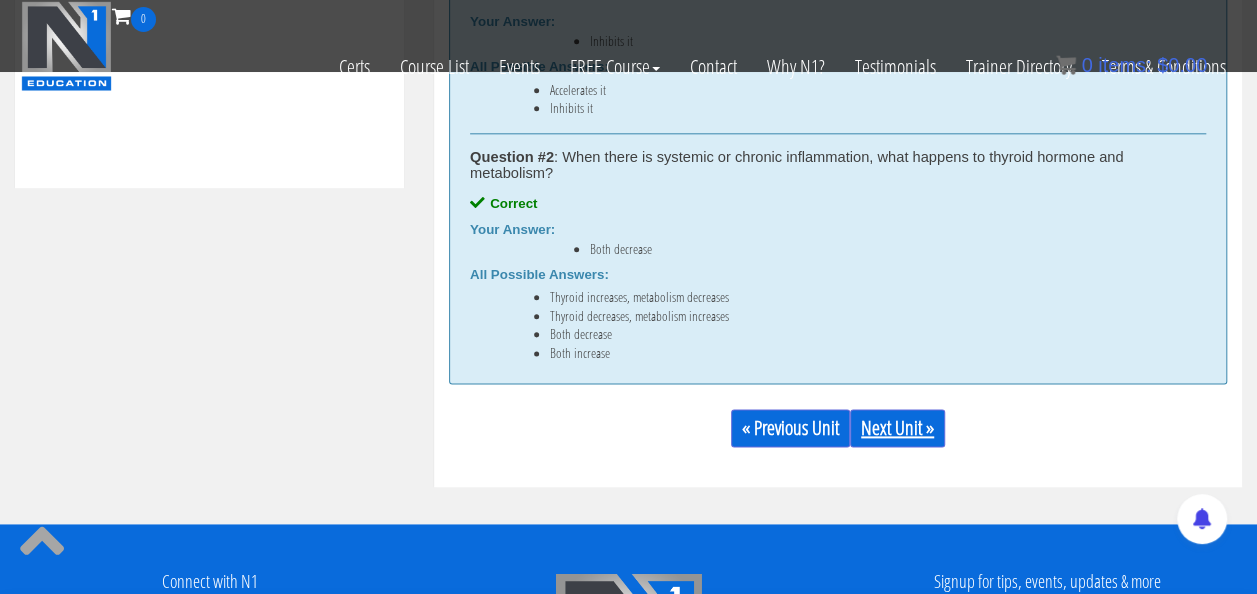 click on "Next Unit »" at bounding box center (897, 428) 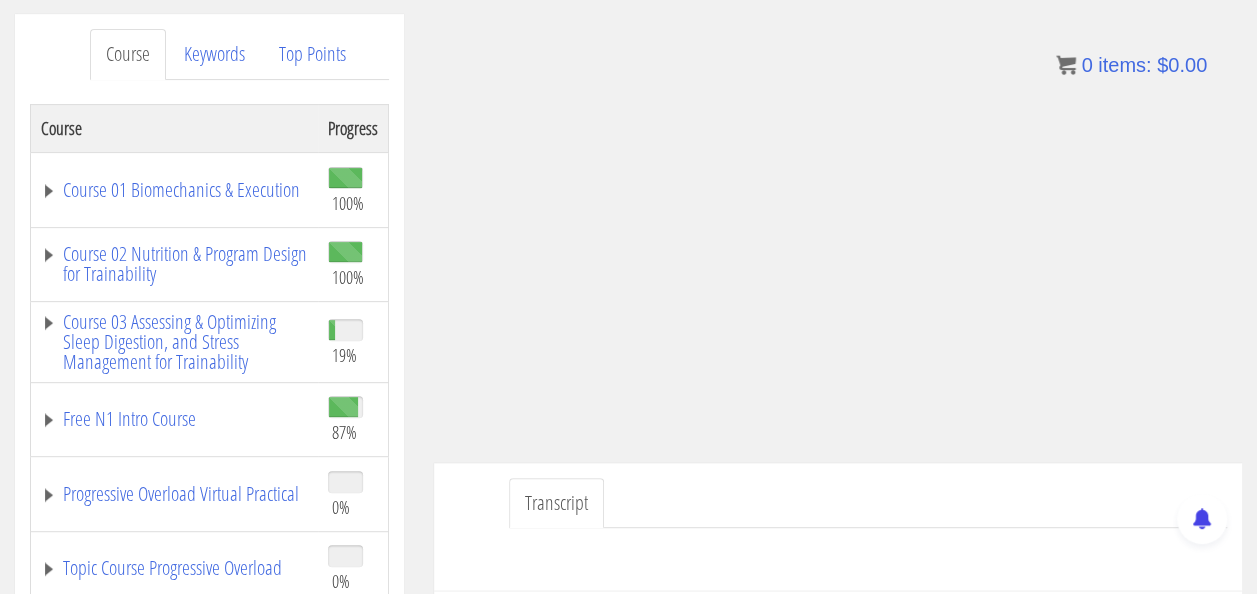 scroll, scrollTop: 454, scrollLeft: 0, axis: vertical 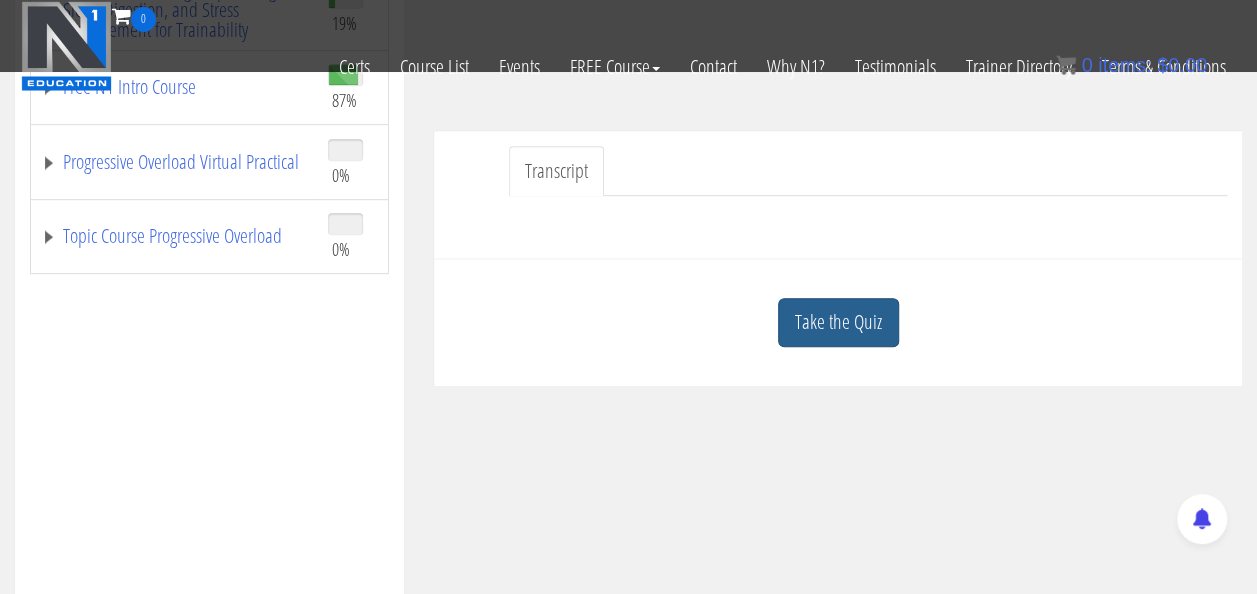 click on "Take the Quiz" at bounding box center [838, 322] 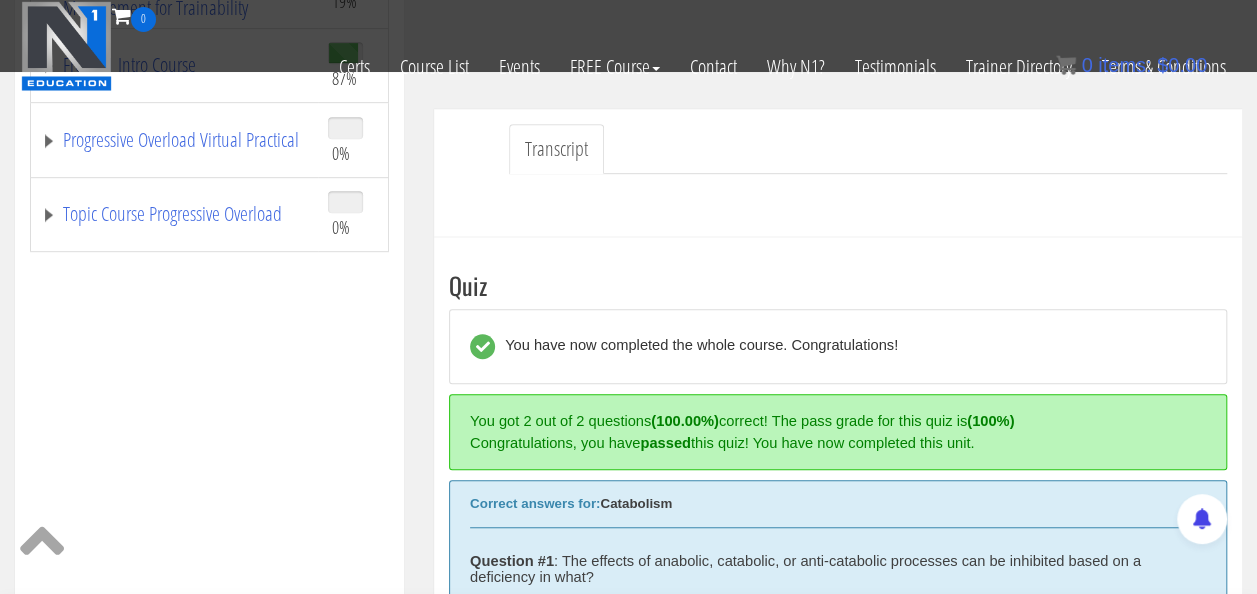 scroll, scrollTop: 477, scrollLeft: 0, axis: vertical 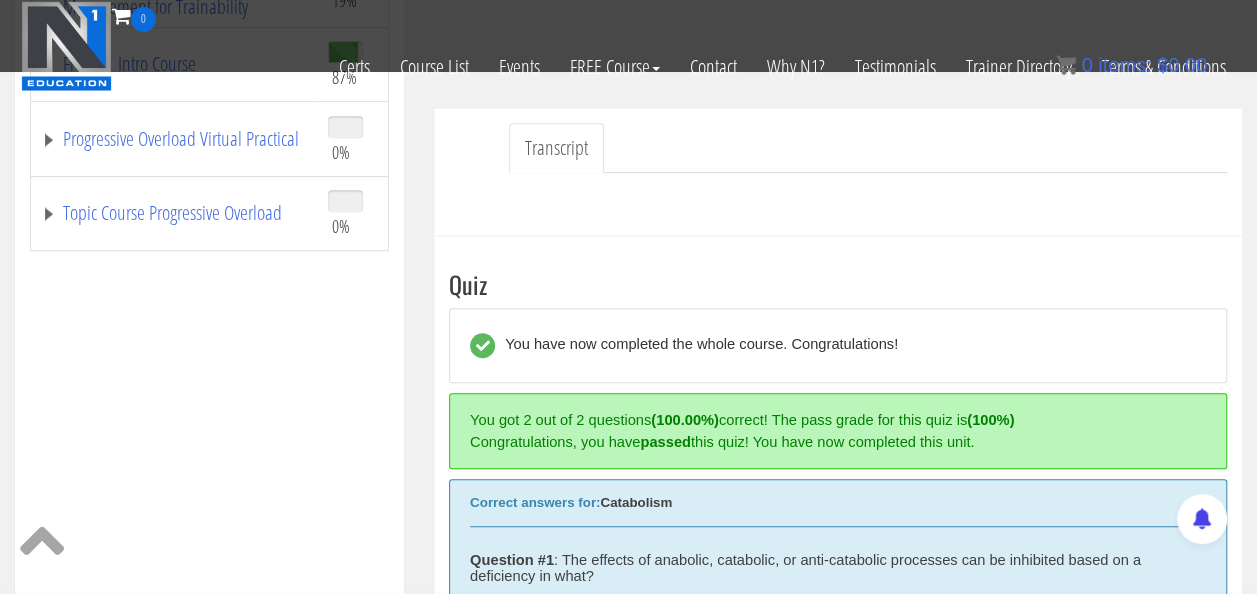 click on "Question #1  : The effects of anabolic, catabolic, or anti-catabolic processes can be inhibited based on a deficiency in what?" at bounding box center [838, 568] 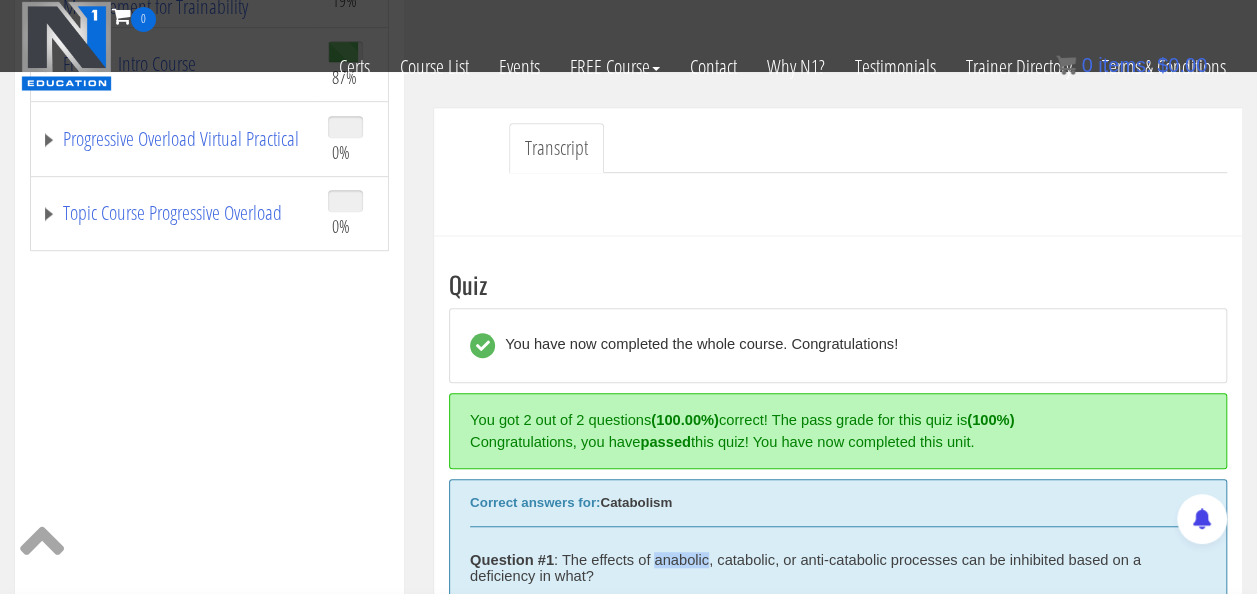 click on "Question #1  : The effects of anabolic, catabolic, or anti-catabolic processes can be inhibited based on a deficiency in what?" at bounding box center (838, 568) 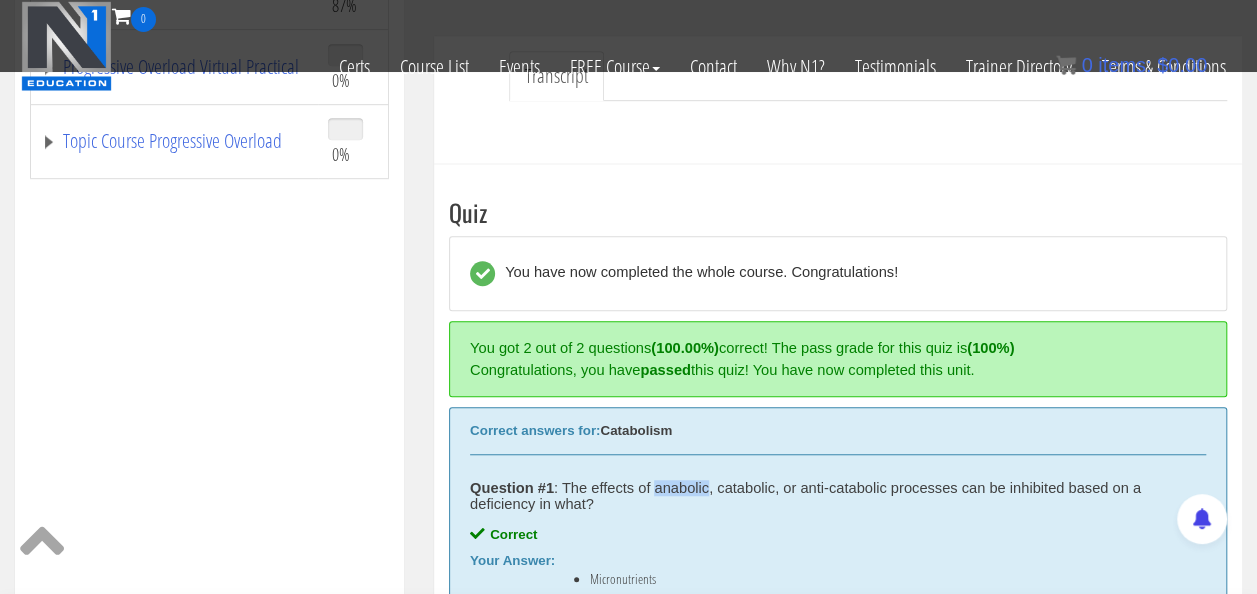 scroll, scrollTop: 550, scrollLeft: 0, axis: vertical 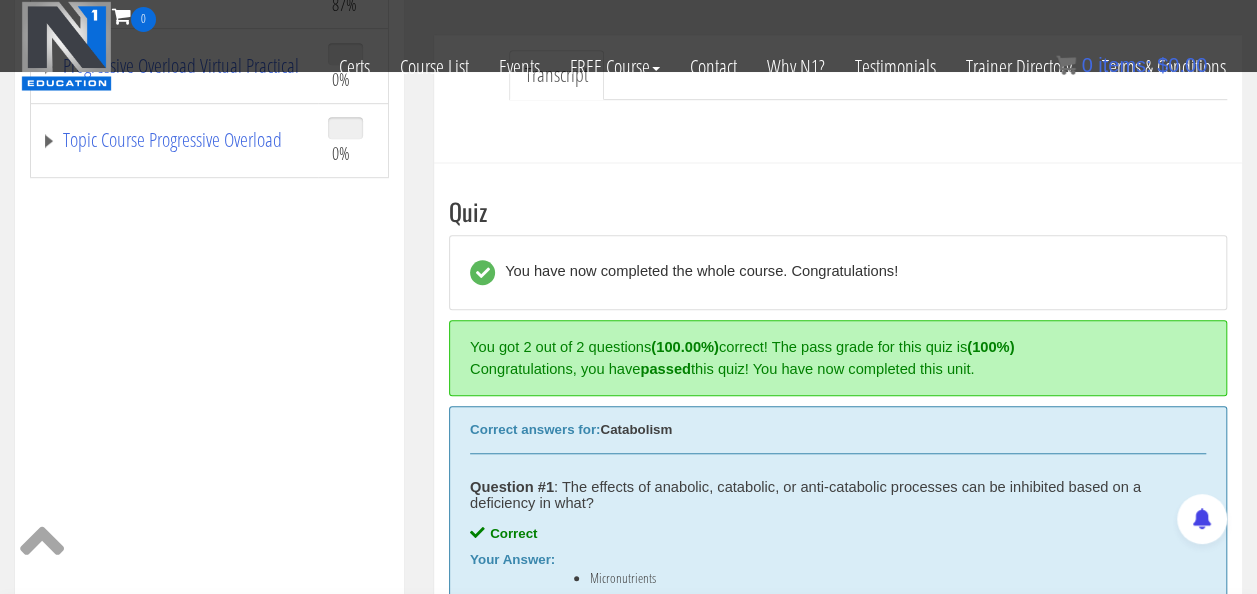 click on "Question #1  : The effects of anabolic, catabolic, or anti-catabolic processes can be inhibited based on a deficiency in what?" at bounding box center (838, 495) 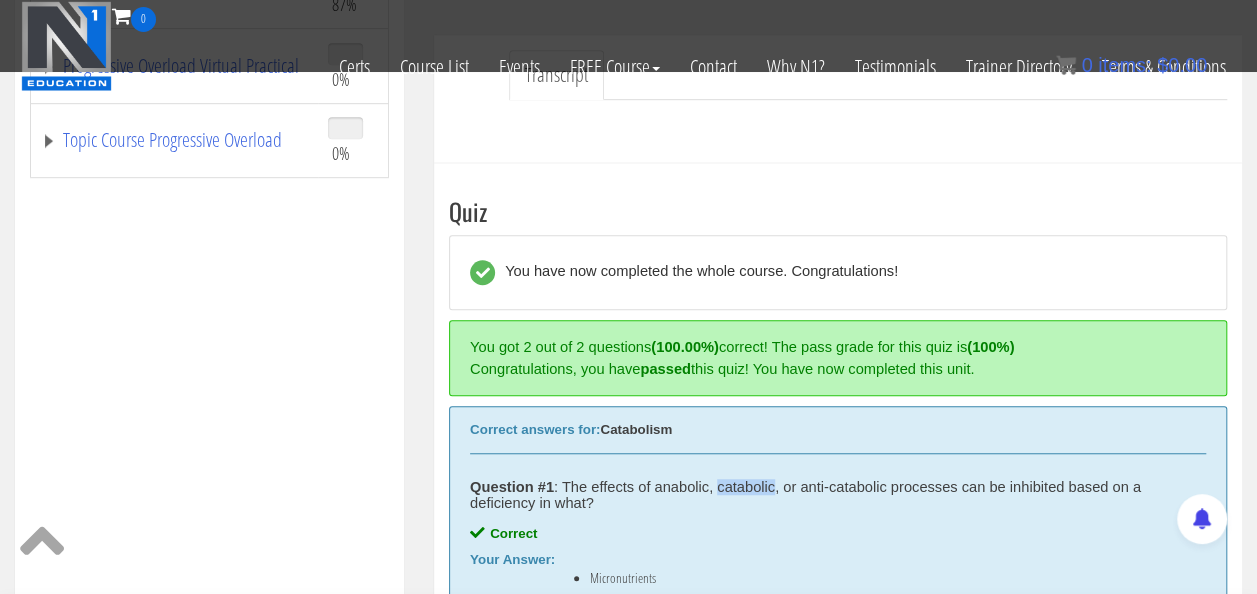click on "Question #1  : The effects of anabolic, catabolic, or anti-catabolic processes can be inhibited based on a deficiency in what?" at bounding box center (838, 495) 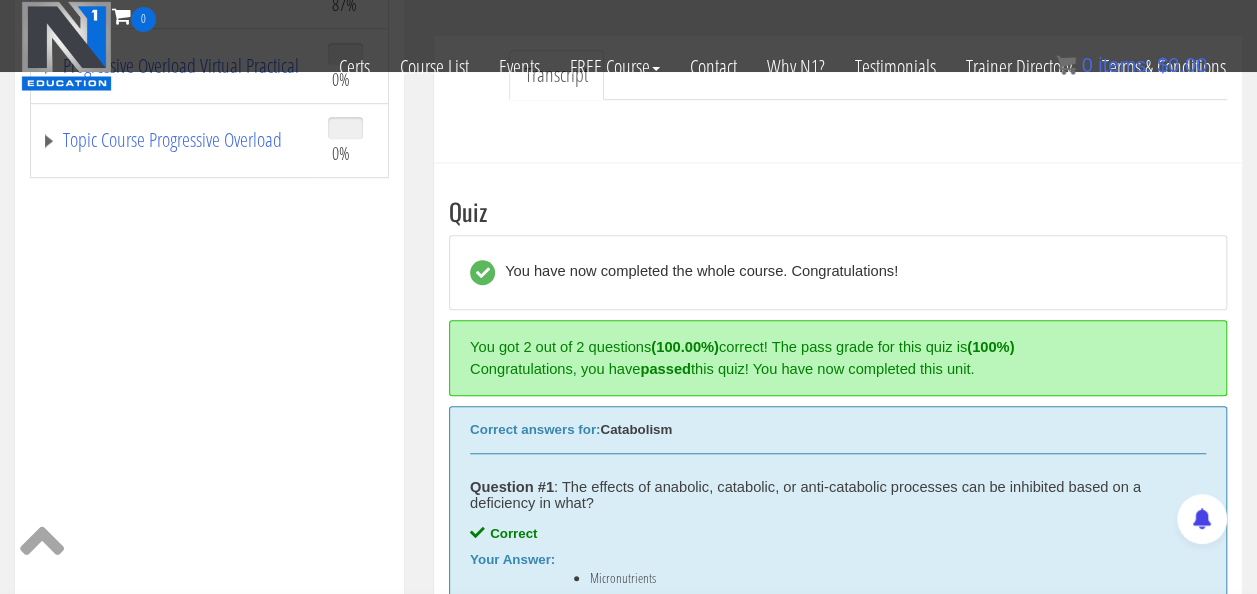 click on "Question #1  : The effects of anabolic, catabolic, or anti-catabolic processes can be inhibited based on a deficiency in what? Correct  Your Answer:    Micronutrients All Possible Answers: Leucine Neurotransmitters Glucose Micronutrients" at bounding box center (838, 586) 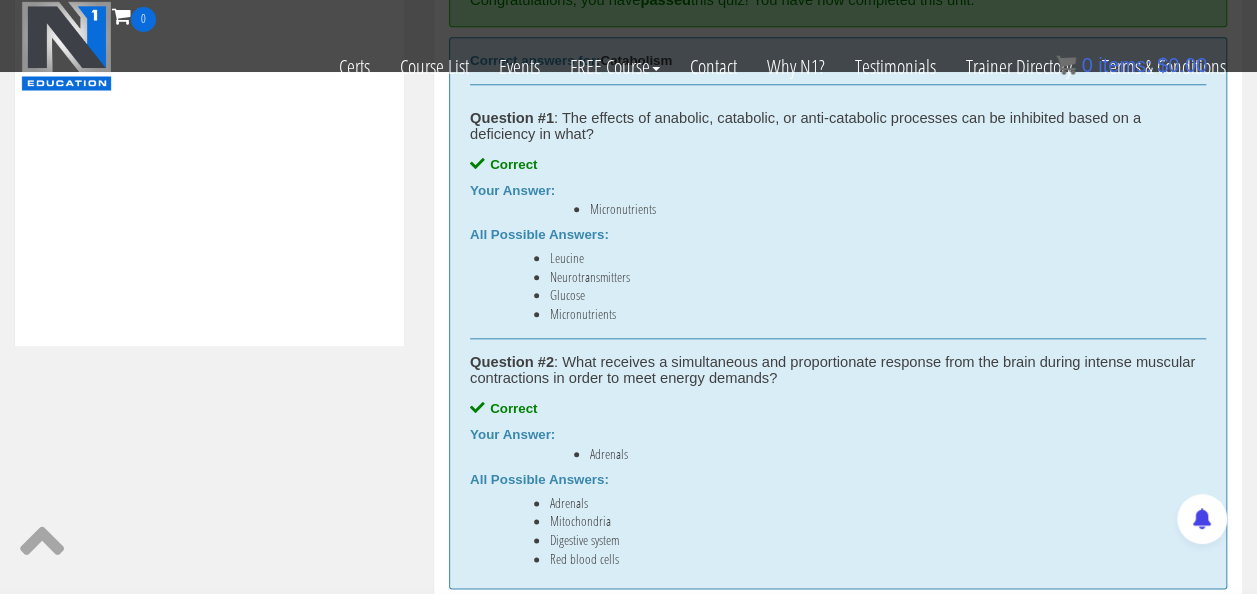 scroll, scrollTop: 921, scrollLeft: 0, axis: vertical 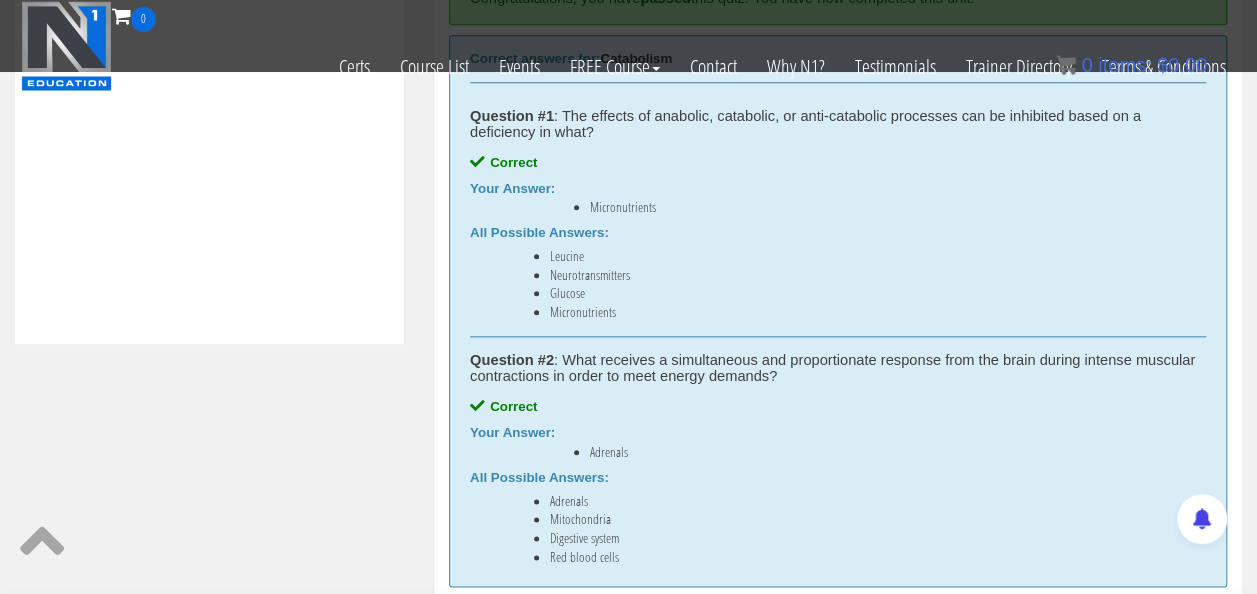 click on "Adrenals" at bounding box center [878, 452] 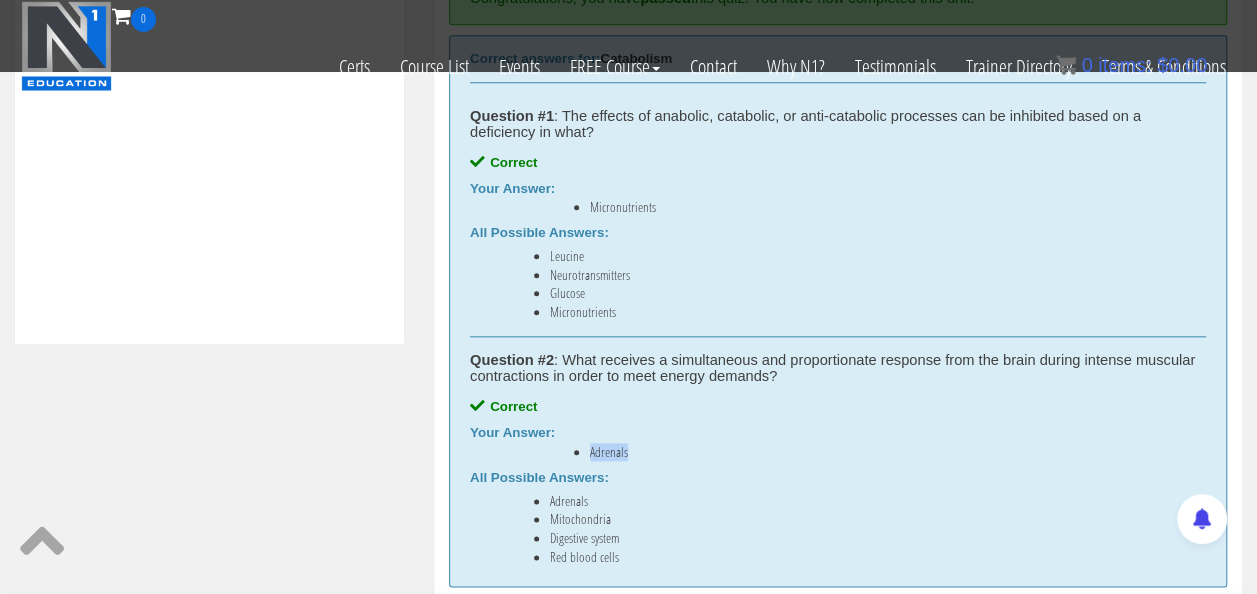 click on "Adrenals" at bounding box center [878, 452] 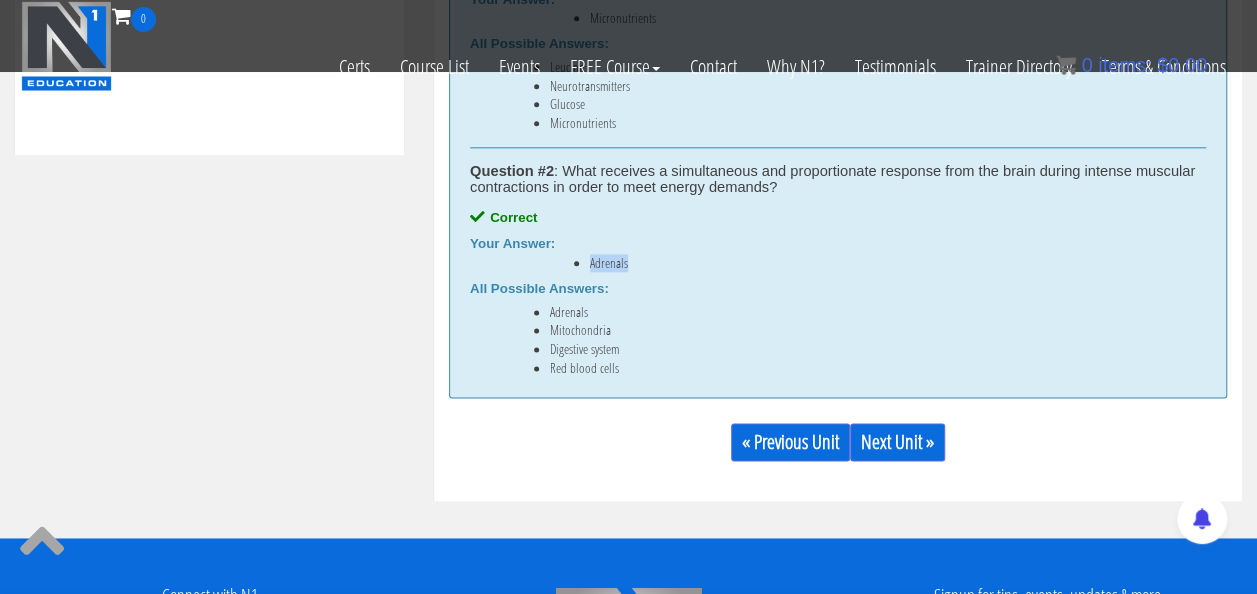 scroll, scrollTop: 1111, scrollLeft: 0, axis: vertical 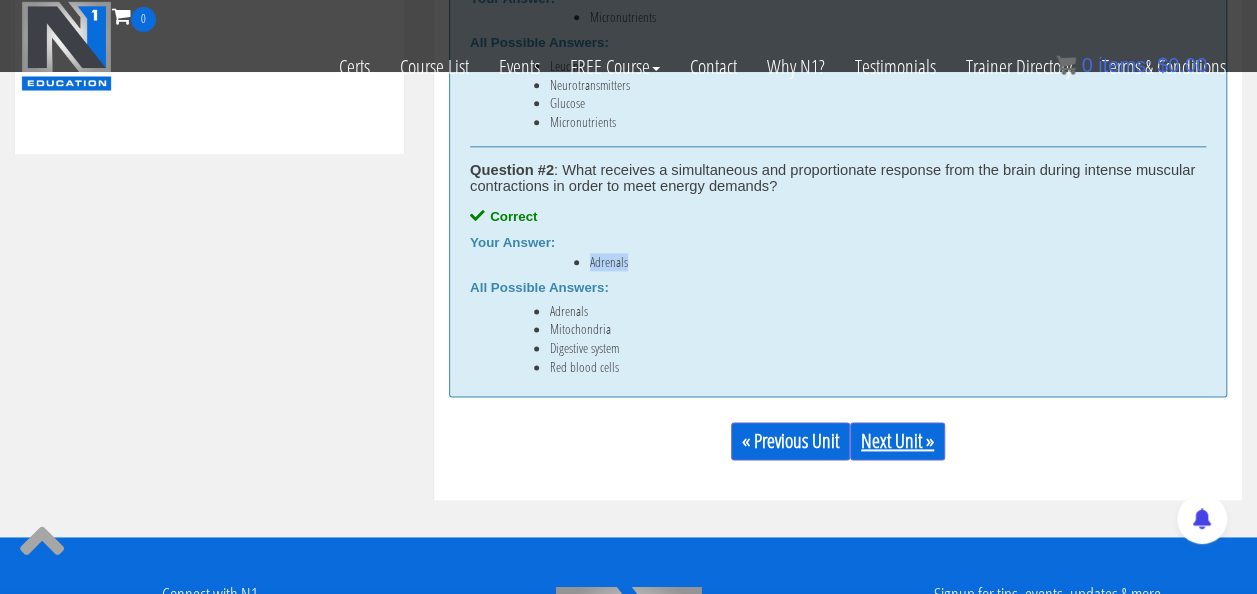 click on "Next Unit »" at bounding box center [897, 441] 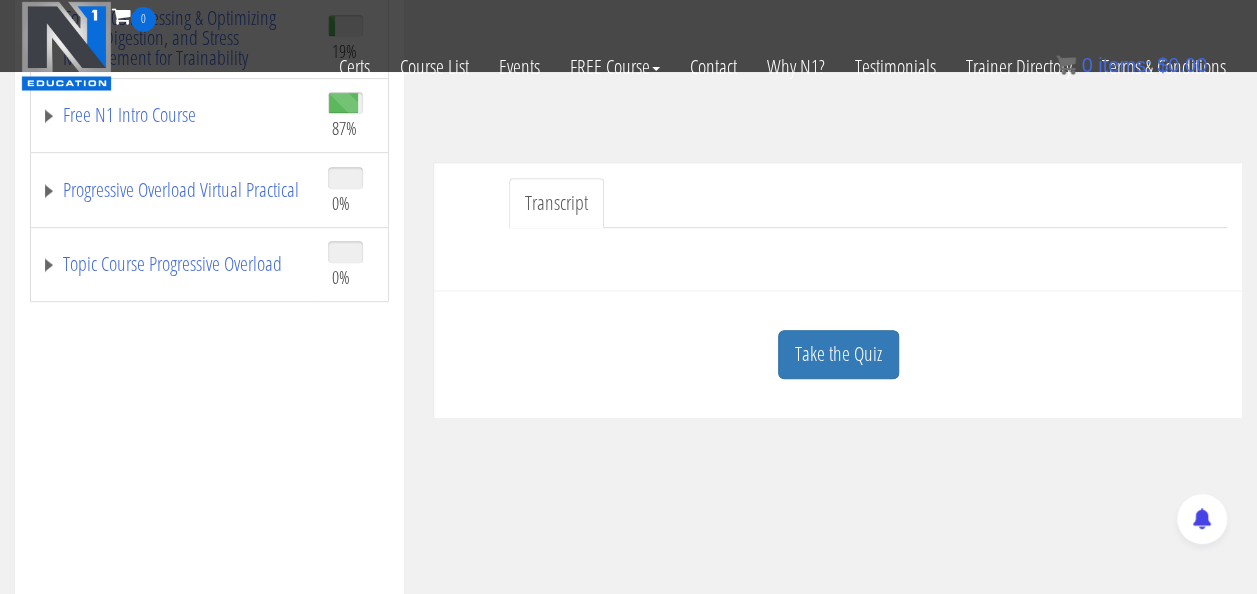 scroll, scrollTop: 440, scrollLeft: 0, axis: vertical 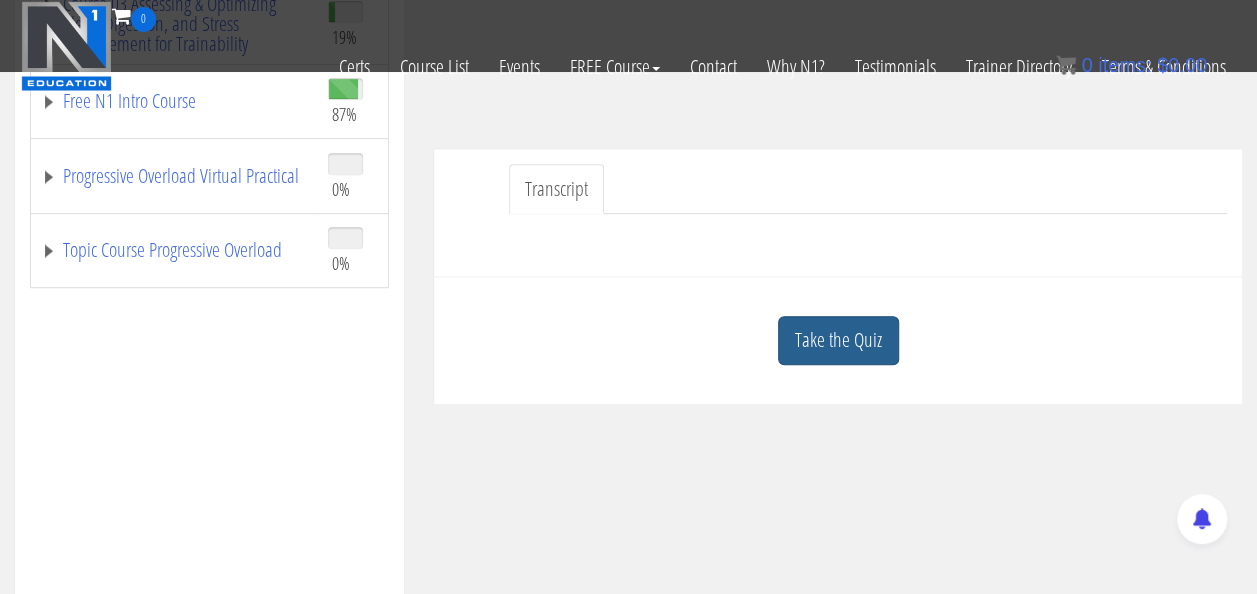 click on "Take the Quiz" at bounding box center [838, 340] 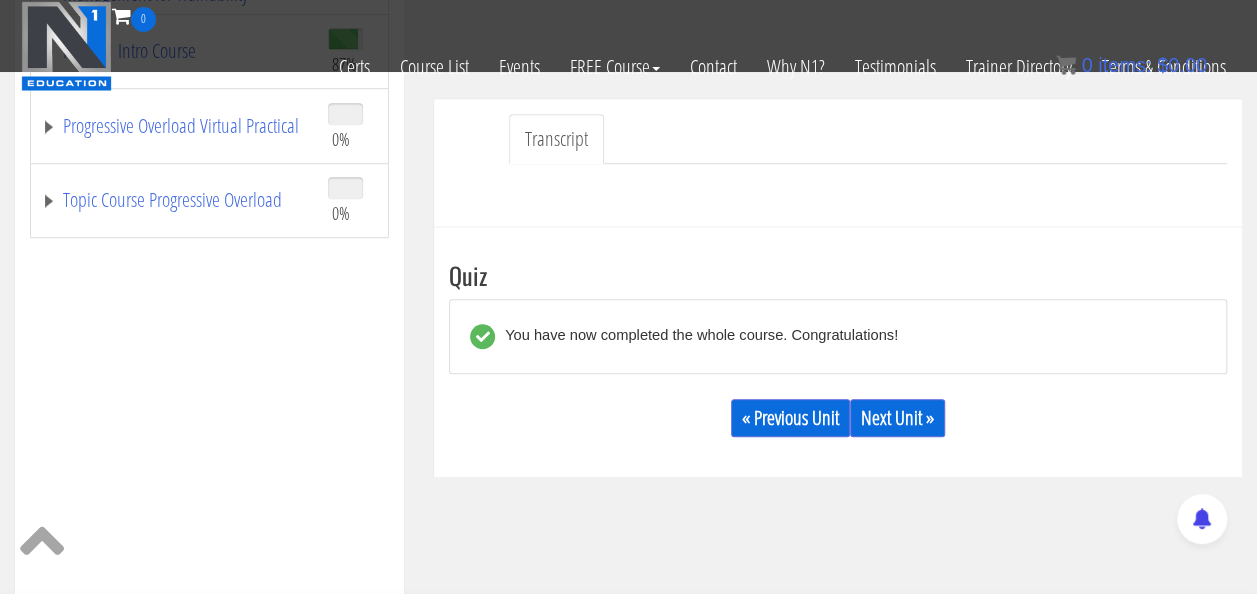 scroll, scrollTop: 492, scrollLeft: 0, axis: vertical 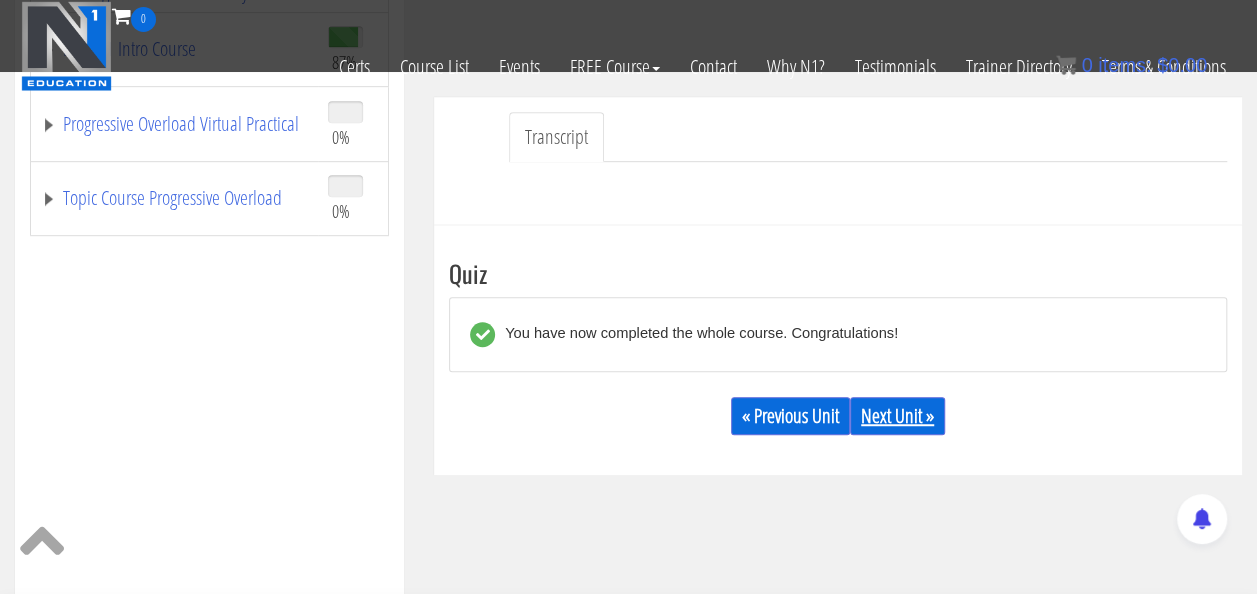 click on "Next Unit »" at bounding box center (897, 416) 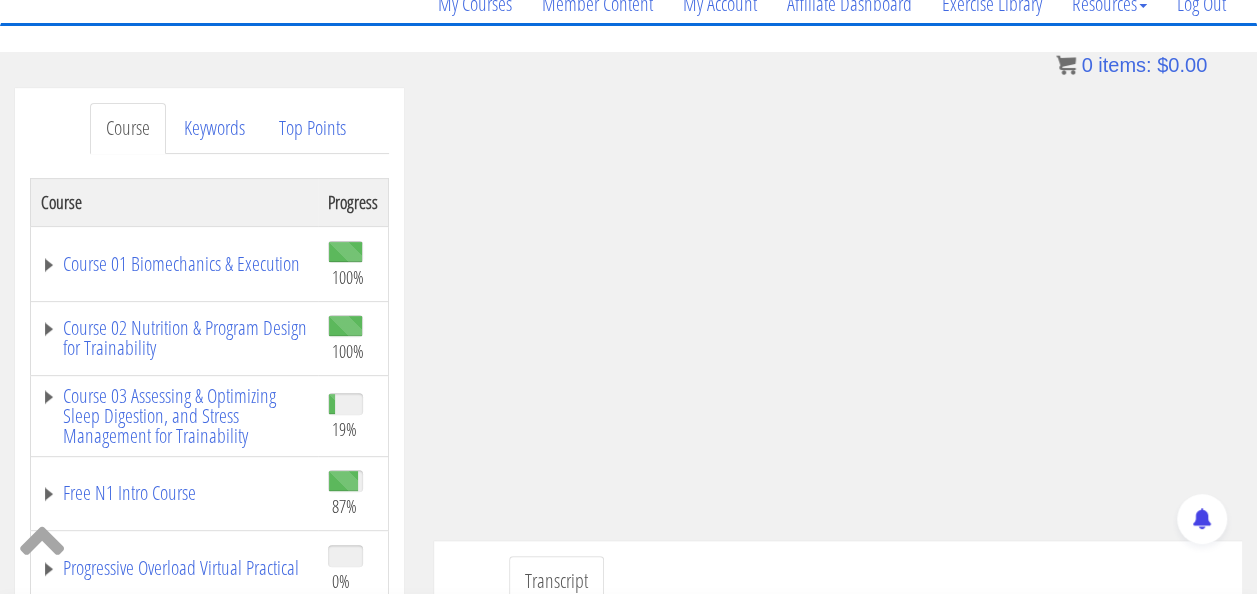 scroll, scrollTop: 164, scrollLeft: 0, axis: vertical 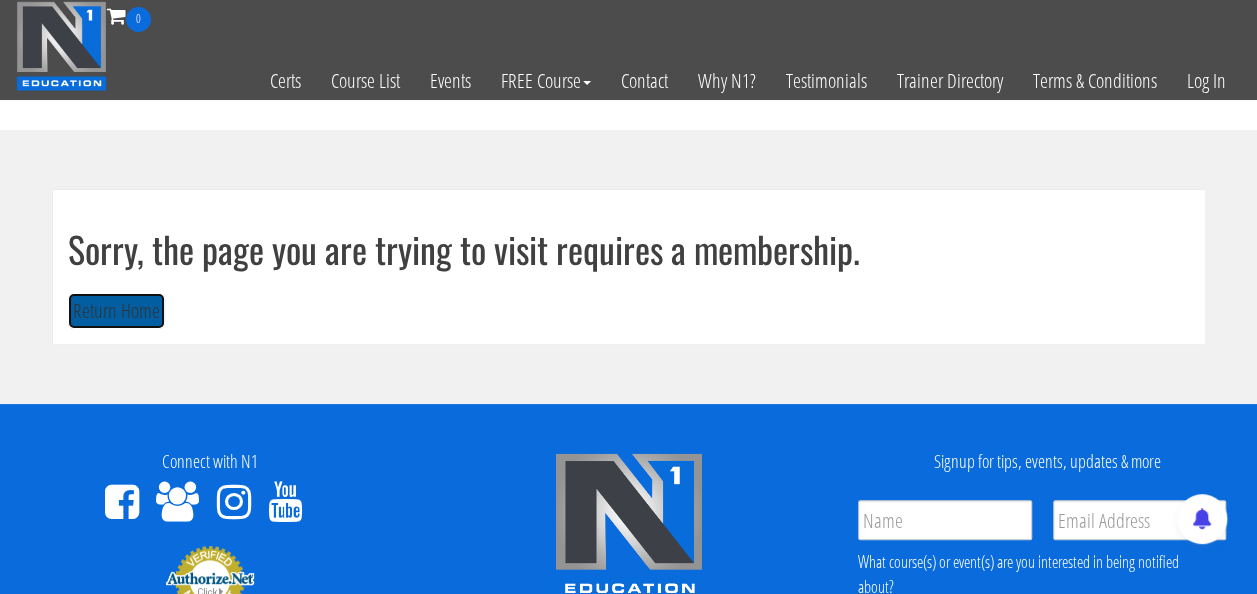 click on "Return Home" at bounding box center (116, 311) 